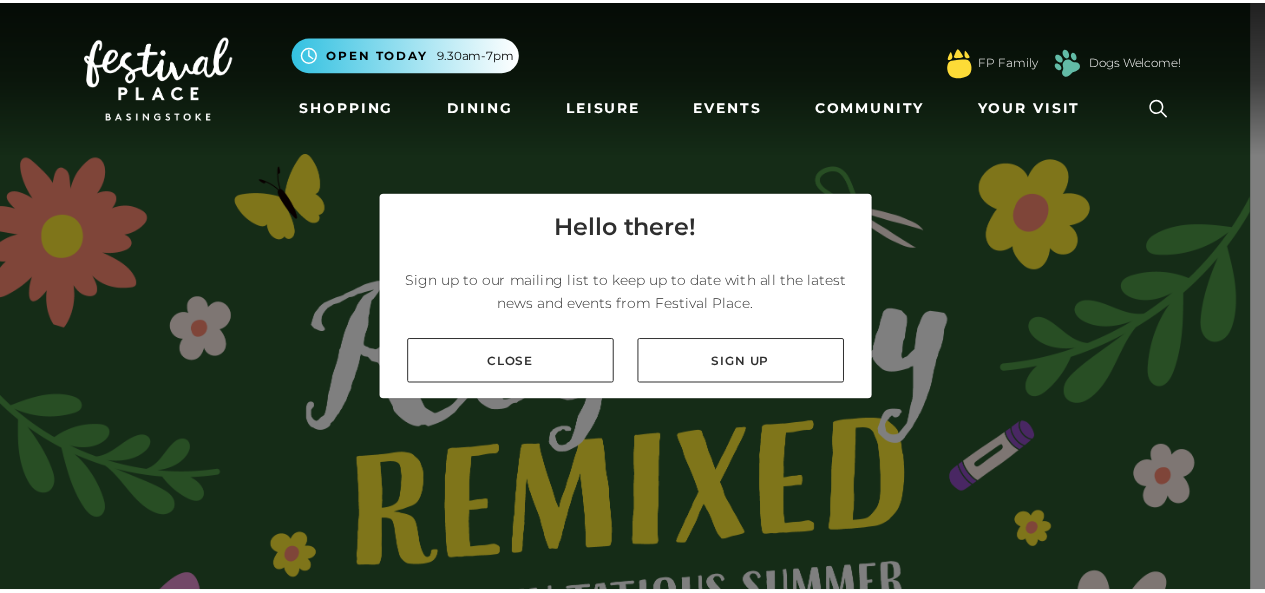 scroll, scrollTop: 0, scrollLeft: 0, axis: both 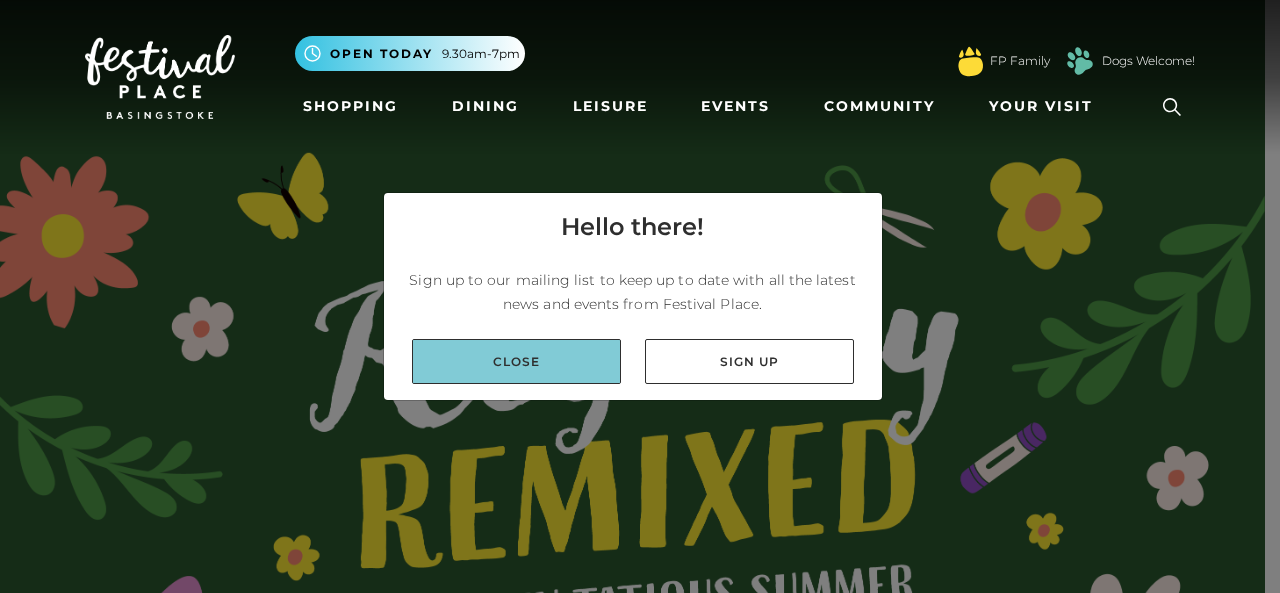 click on "Close" at bounding box center [516, 361] 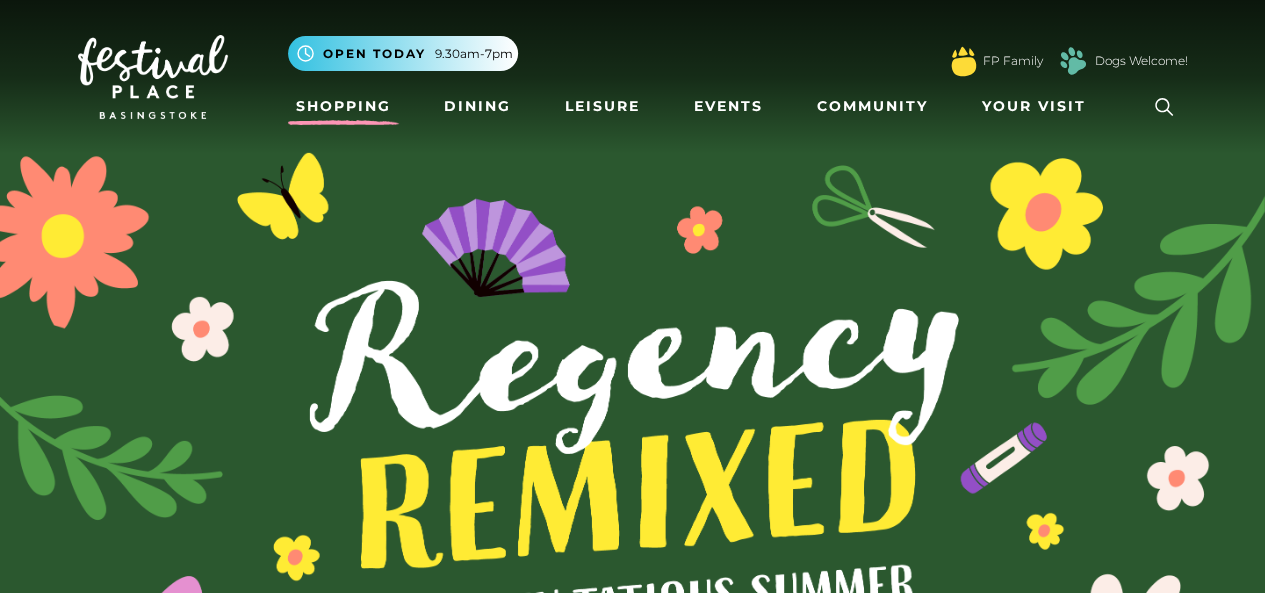 click on "Shopping" at bounding box center [343, 106] 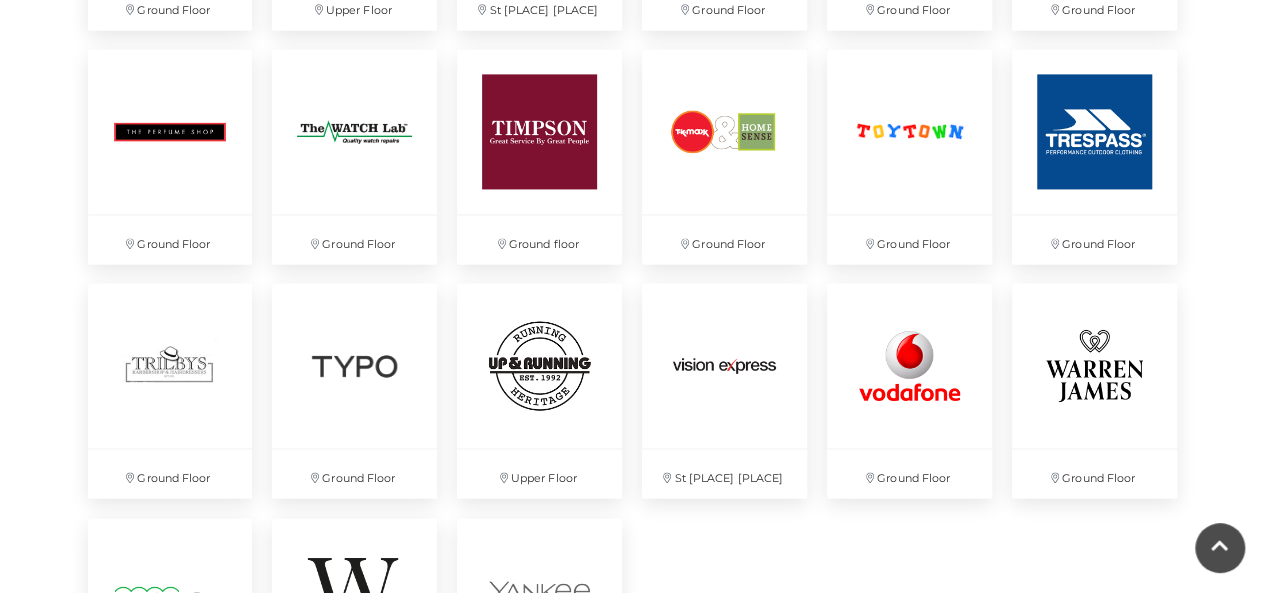 scroll, scrollTop: 5400, scrollLeft: 0, axis: vertical 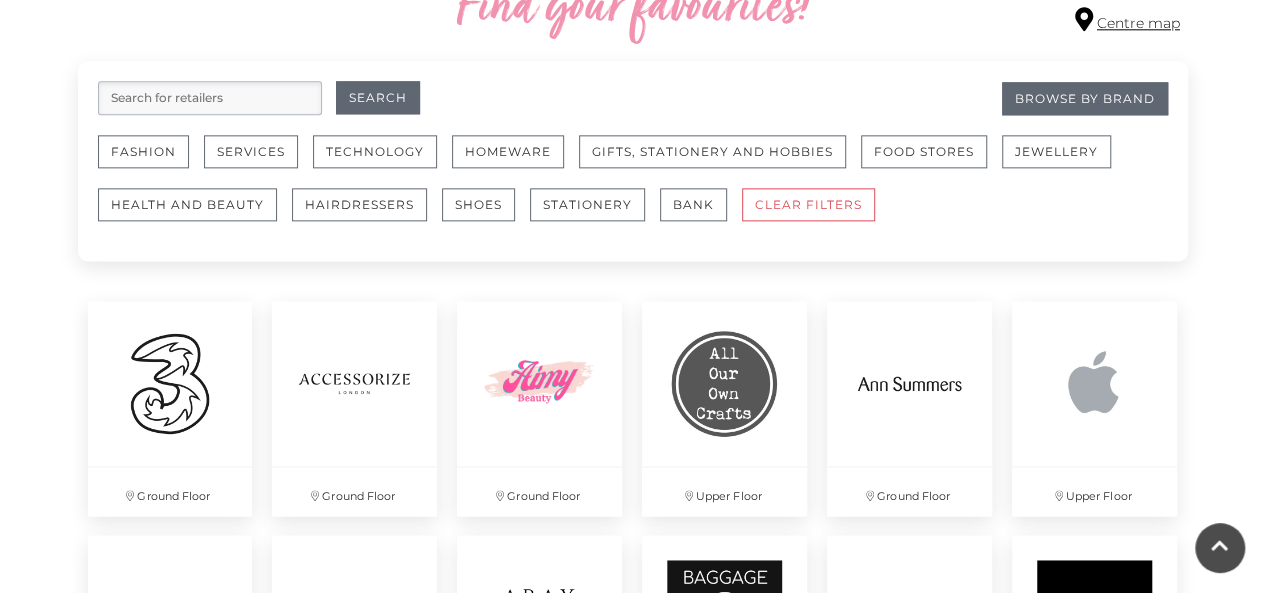 click on "Centre map" at bounding box center (1127, 20) 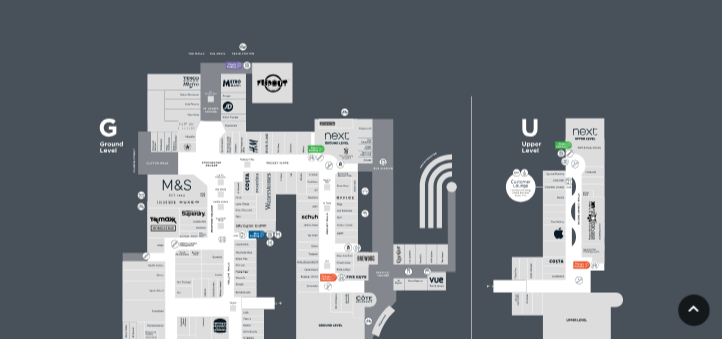 scroll, scrollTop: 600, scrollLeft: 0, axis: vertical 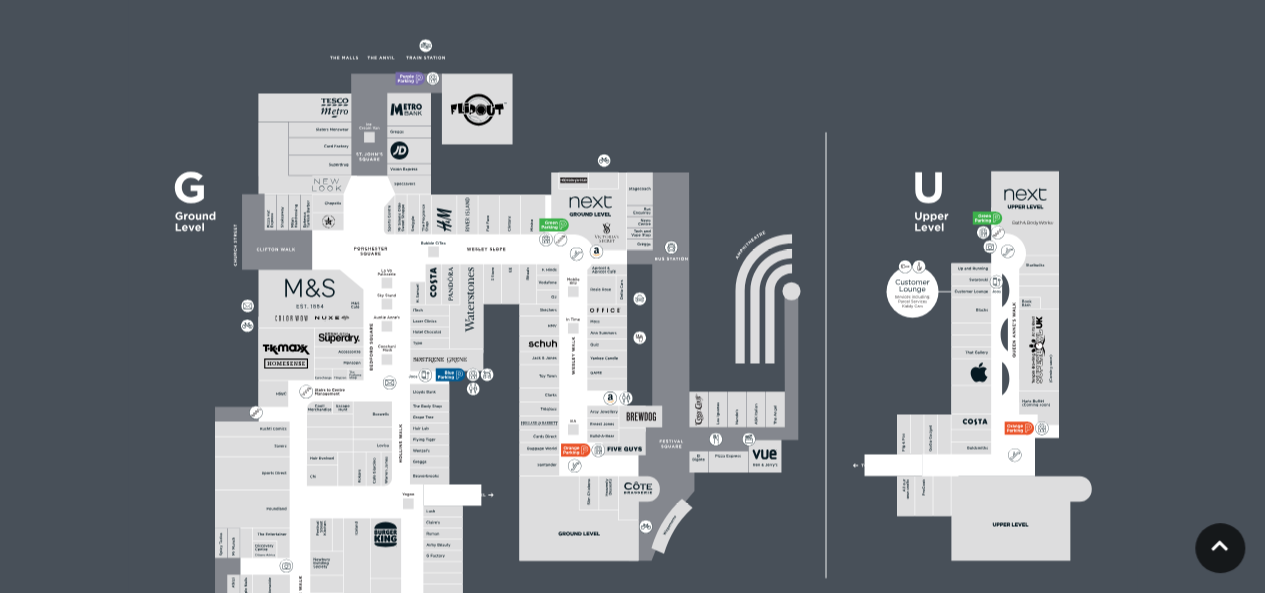 click 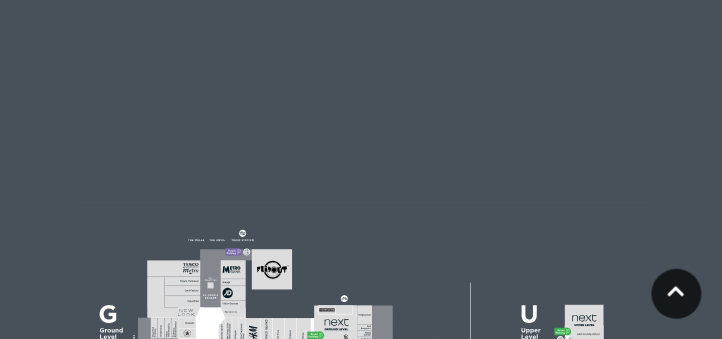 scroll, scrollTop: 714, scrollLeft: 0, axis: vertical 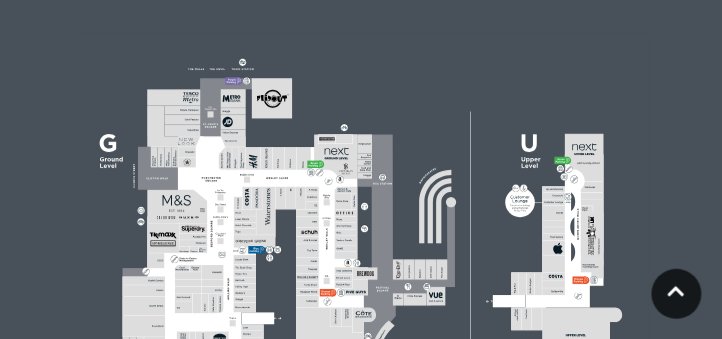 click 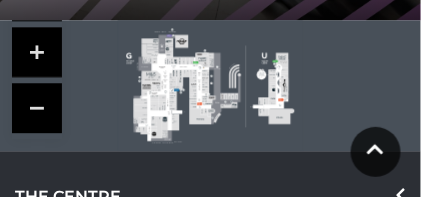 scroll, scrollTop: 347, scrollLeft: 0, axis: vertical 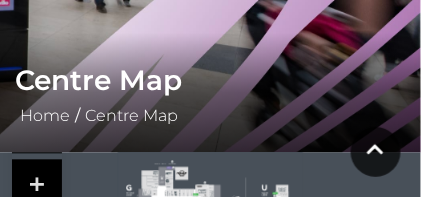 click at bounding box center [37, 185] 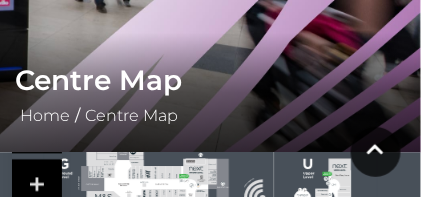 click at bounding box center (37, 185) 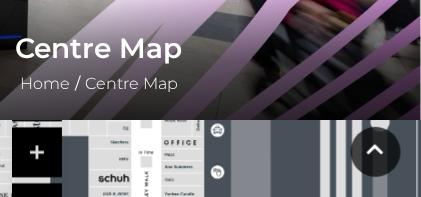 scroll, scrollTop: 447, scrollLeft: 0, axis: vertical 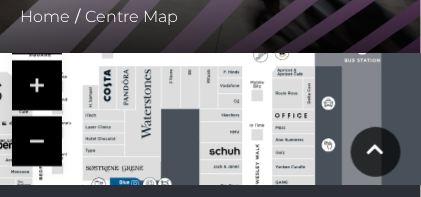 drag, startPoint x: 220, startPoint y: 127, endPoint x: 302, endPoint y: 163, distance: 89.55445 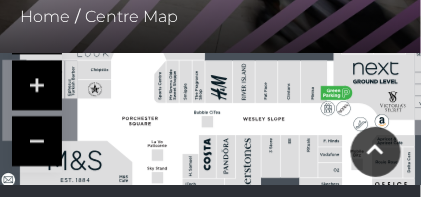 drag, startPoint x: 167, startPoint y: 100, endPoint x: 235, endPoint y: 158, distance: 89.37561 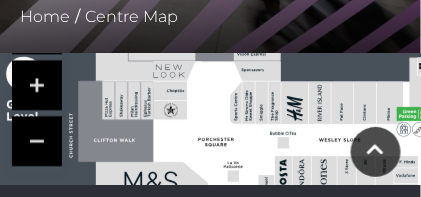 drag, startPoint x: 156, startPoint y: 107, endPoint x: 231, endPoint y: 127, distance: 77.62087 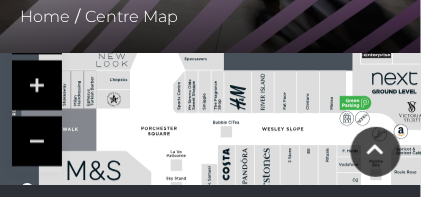 drag, startPoint x: 227, startPoint y: 78, endPoint x: 170, endPoint y: 68, distance: 57.870544 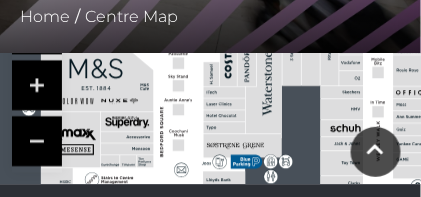 drag, startPoint x: 178, startPoint y: 155, endPoint x: 180, endPoint y: 42, distance: 113.0177 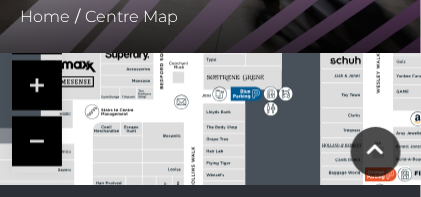 drag, startPoint x: 196, startPoint y: 136, endPoint x: 196, endPoint y: 68, distance: 68 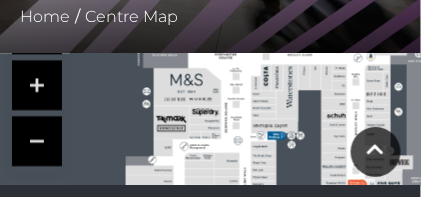 drag, startPoint x: 197, startPoint y: 149, endPoint x: 162, endPoint y: 185, distance: 50.20956 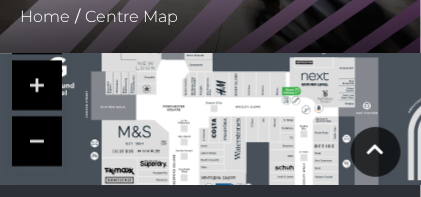 drag, startPoint x: 300, startPoint y: 90, endPoint x: 245, endPoint y: 140, distance: 74.330345 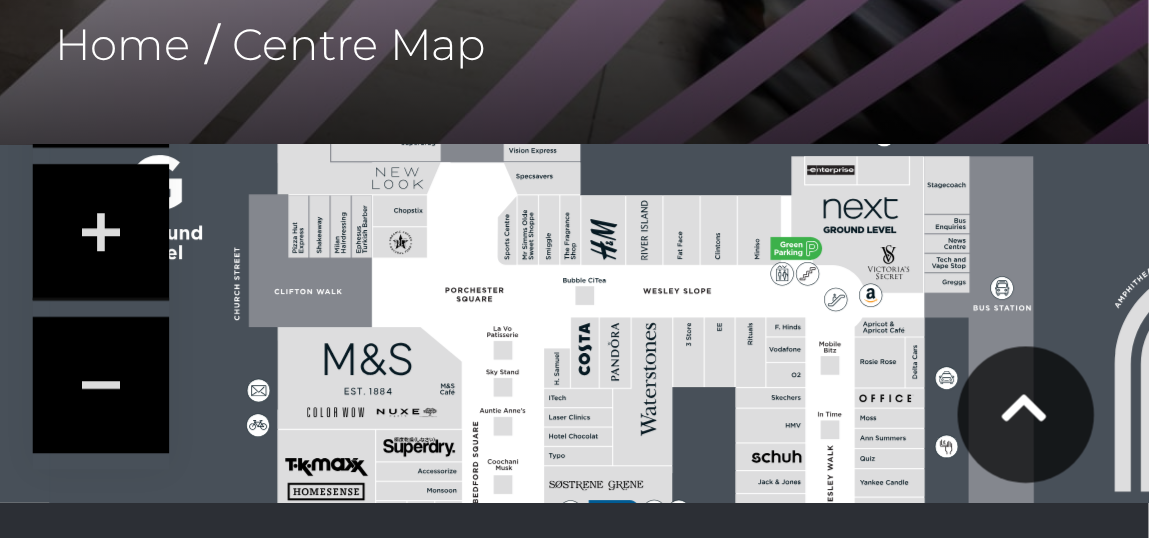 scroll, scrollTop: 447, scrollLeft: 0, axis: vertical 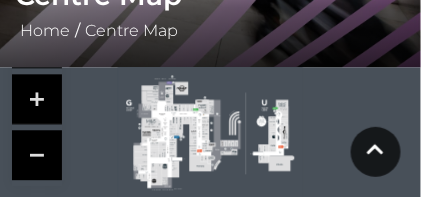 click at bounding box center [37, 99] 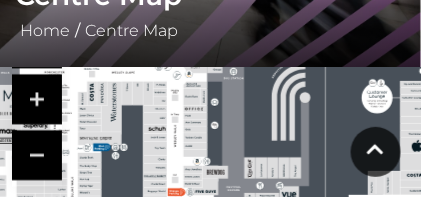 click at bounding box center [37, 99] 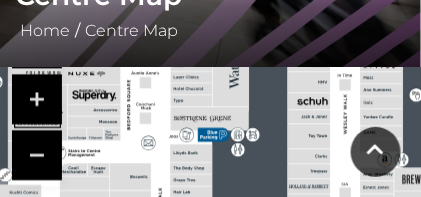 drag, startPoint x: 127, startPoint y: 100, endPoint x: 339, endPoint y: 53, distance: 217.14742 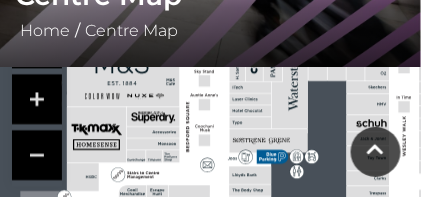 drag, startPoint x: 206, startPoint y: 160, endPoint x: 255, endPoint y: 179, distance: 52.554733 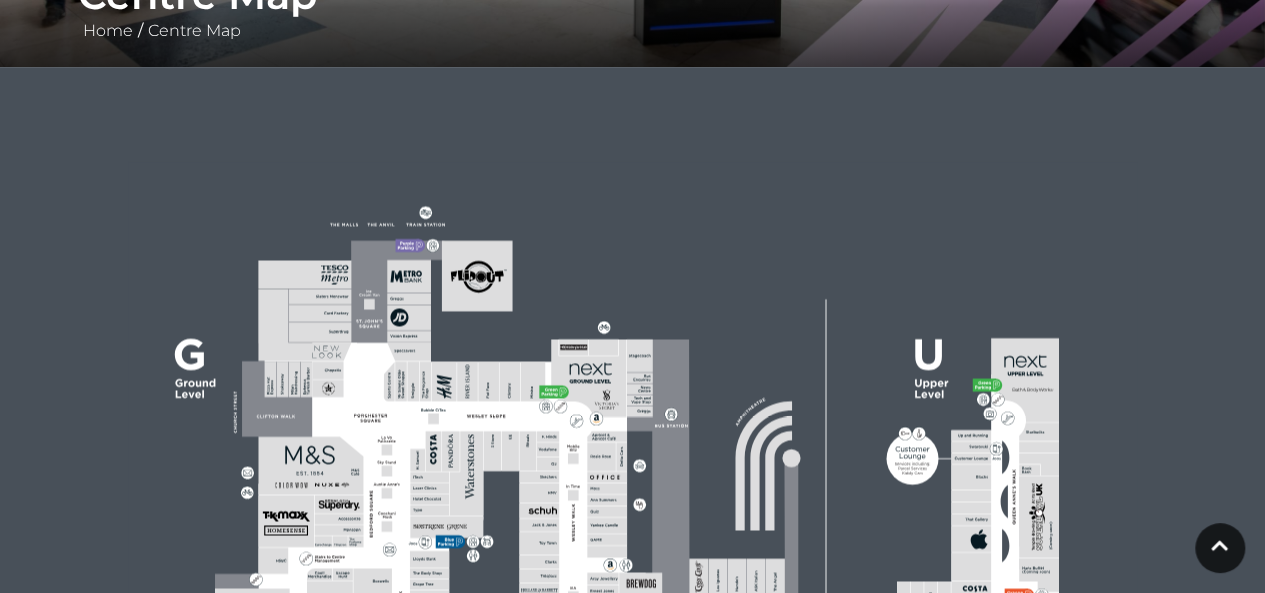 drag, startPoint x: 718, startPoint y: 453, endPoint x: 768, endPoint y: 212, distance: 246.13208 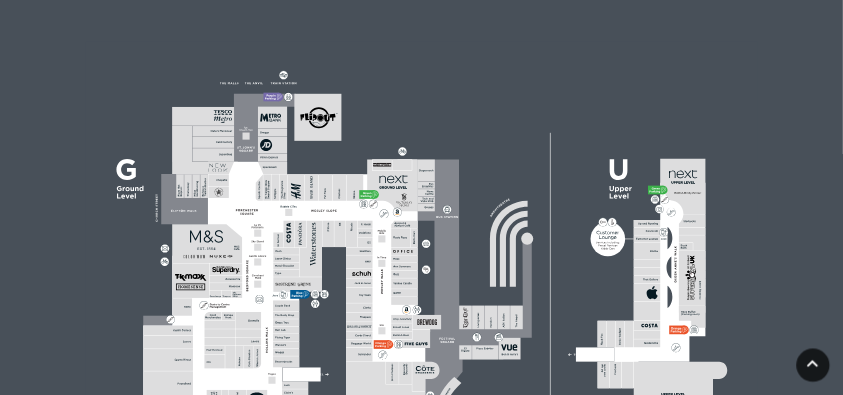 scroll, scrollTop: 733, scrollLeft: 0, axis: vertical 